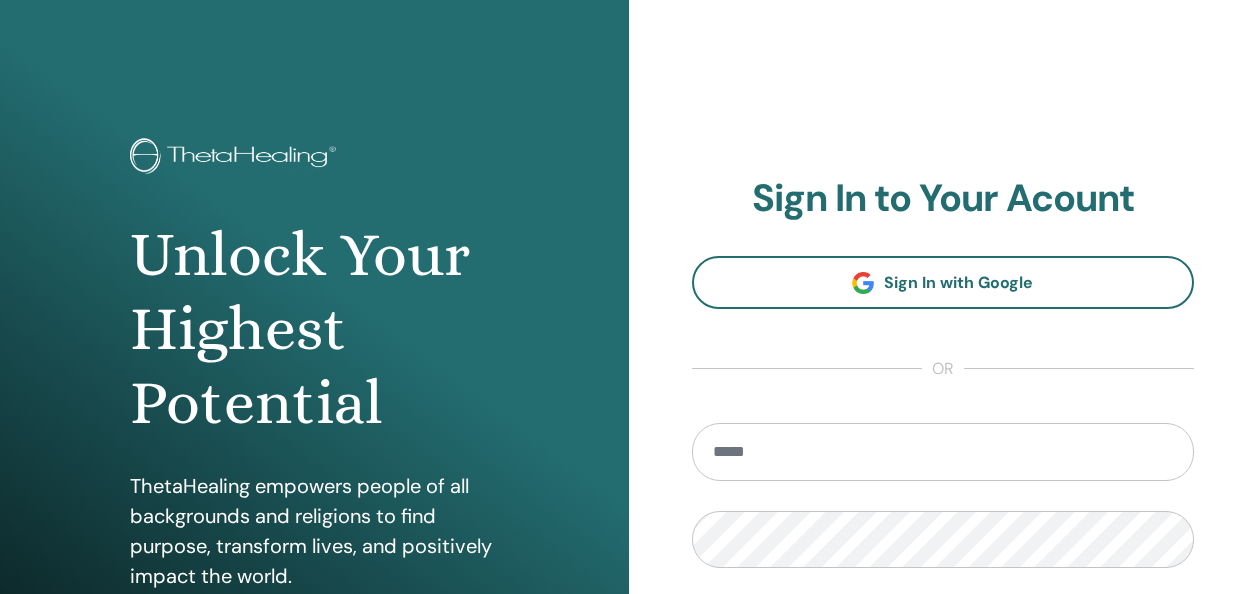scroll, scrollTop: 0, scrollLeft: 0, axis: both 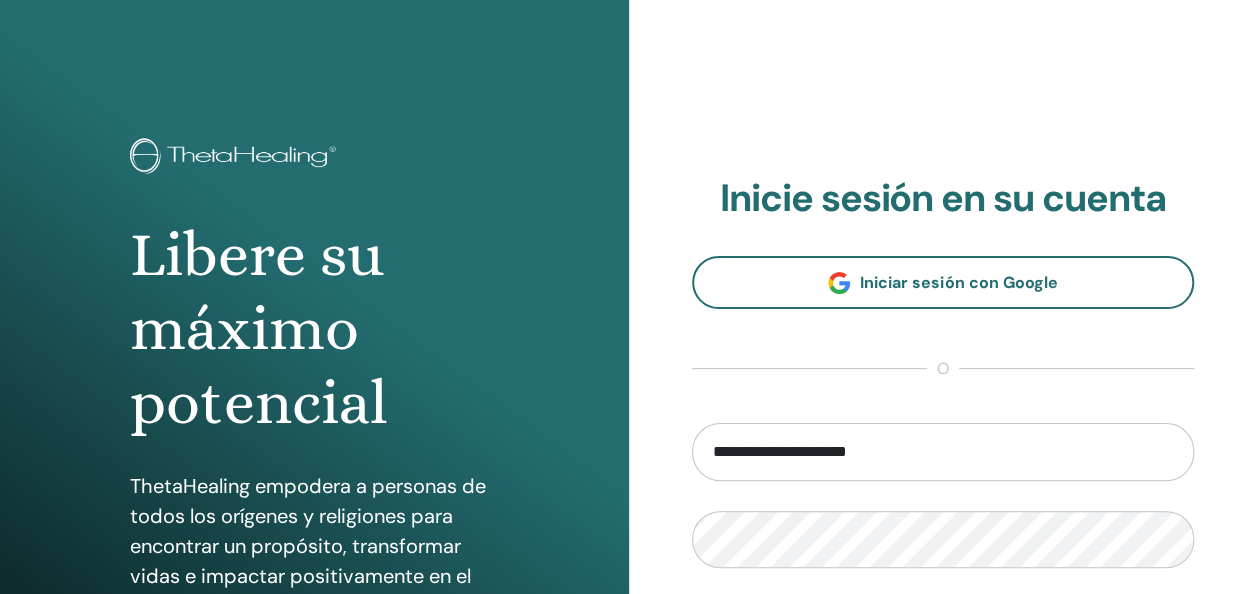 type on "**********" 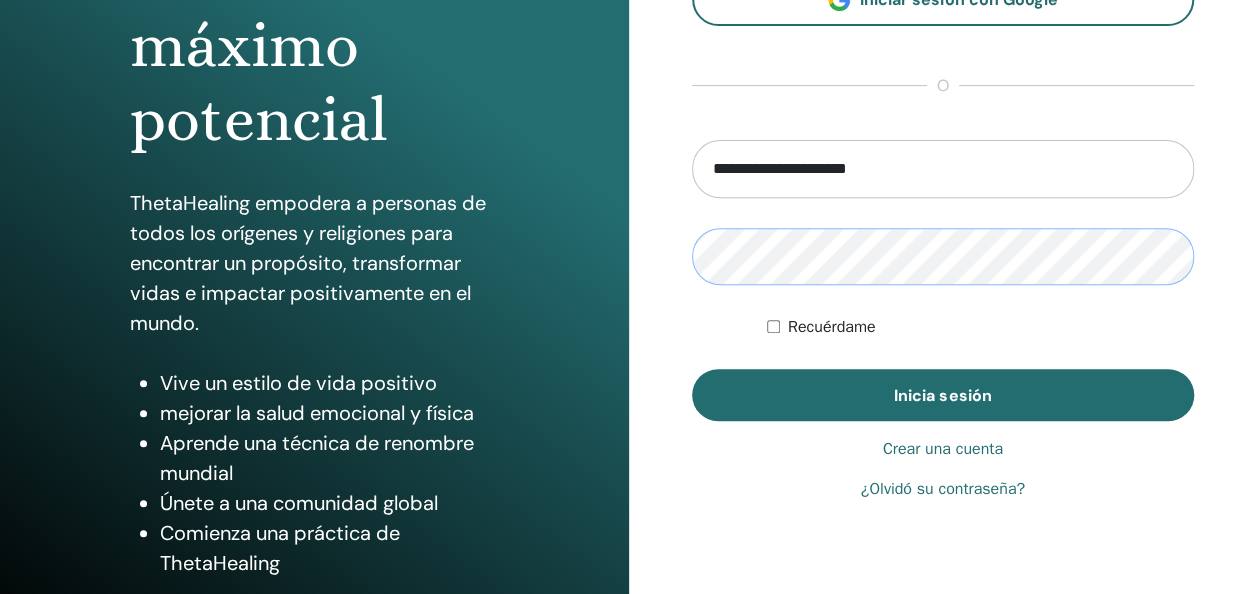 scroll, scrollTop: 284, scrollLeft: 0, axis: vertical 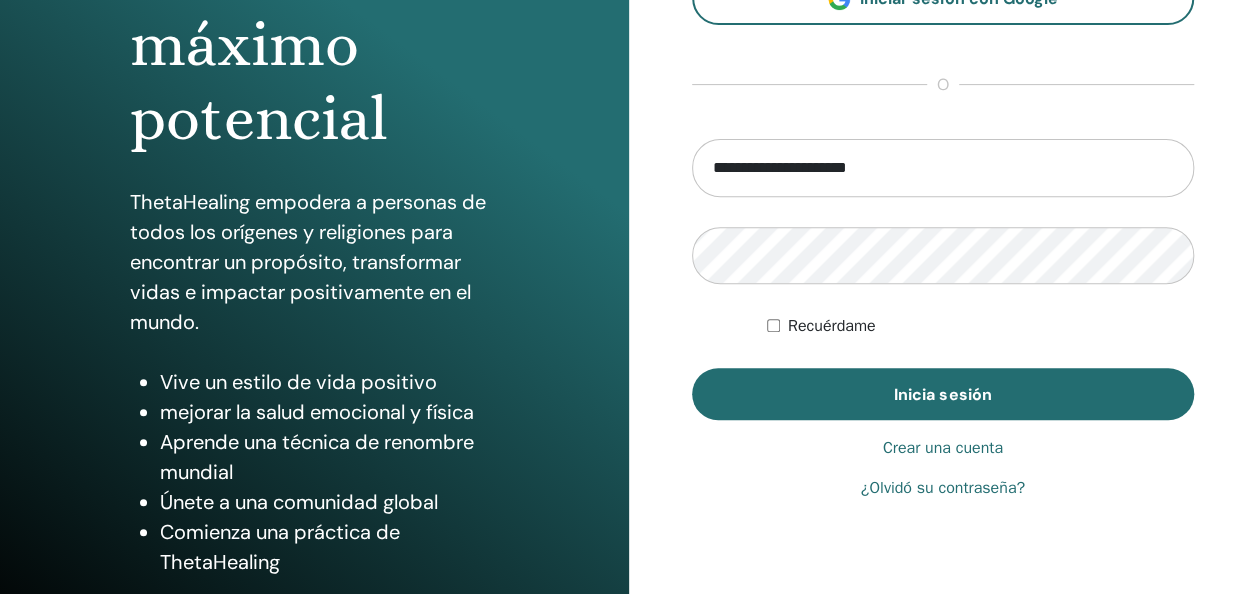 click on "**********" at bounding box center (943, 279) 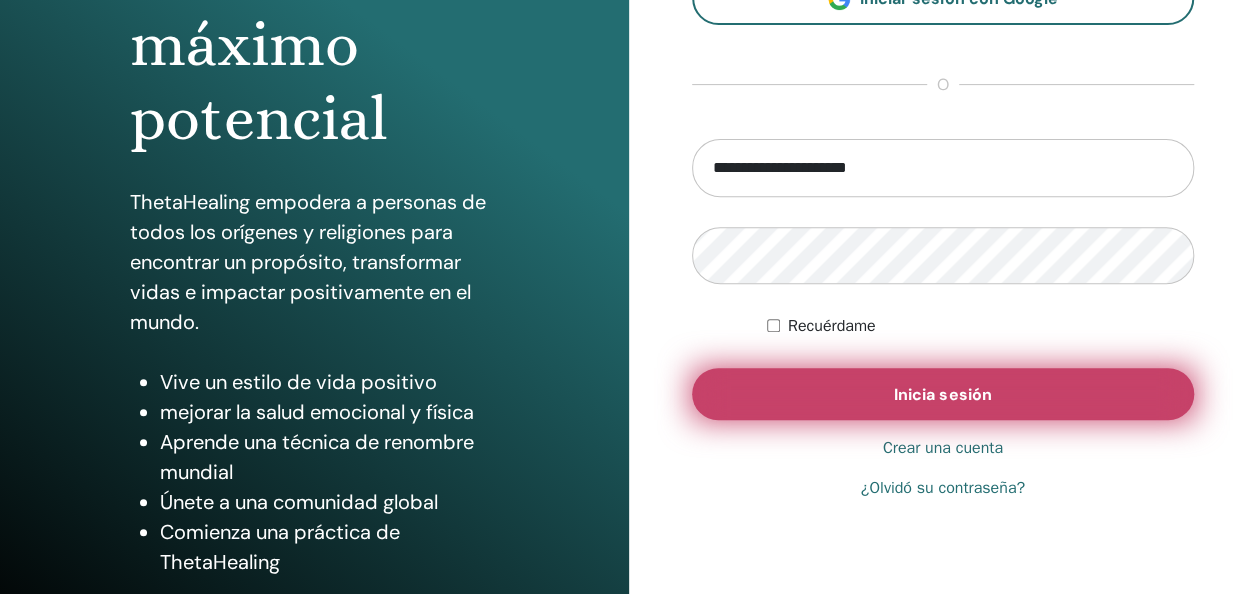 click on "Inicia sesión" at bounding box center [942, 394] 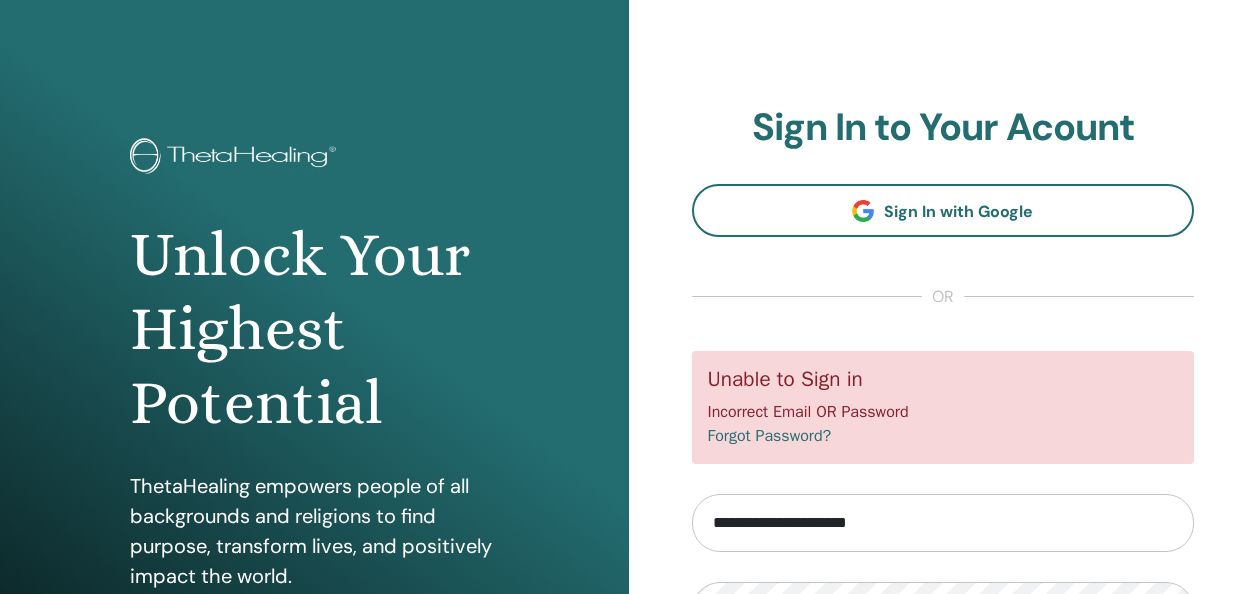 scroll, scrollTop: 0, scrollLeft: 0, axis: both 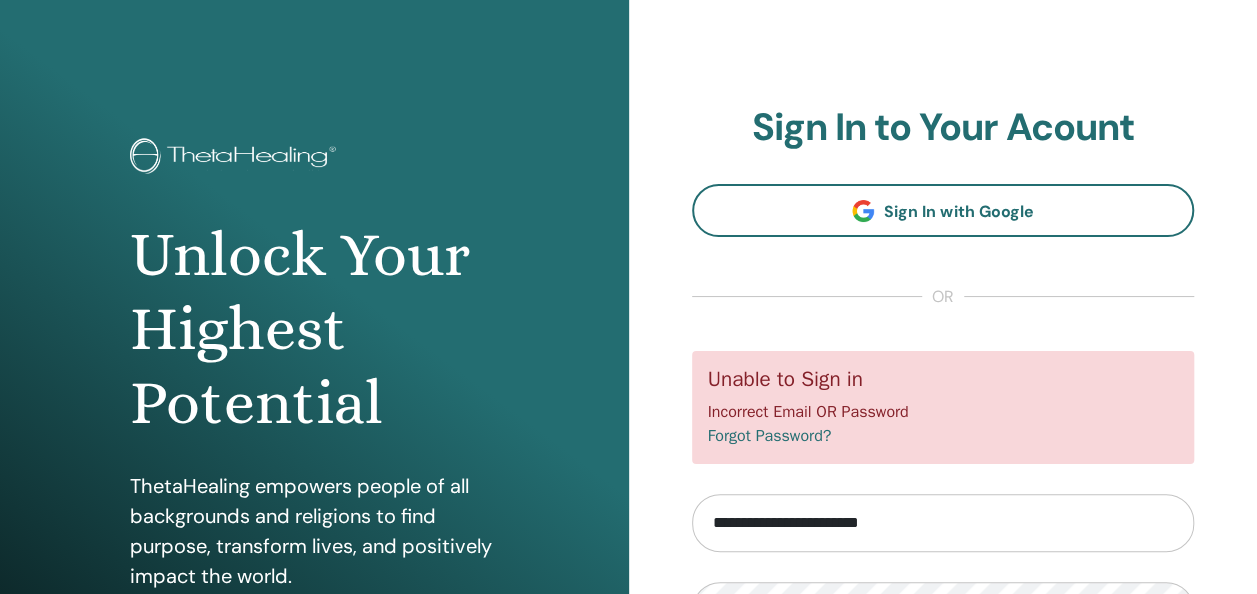 type on "**********" 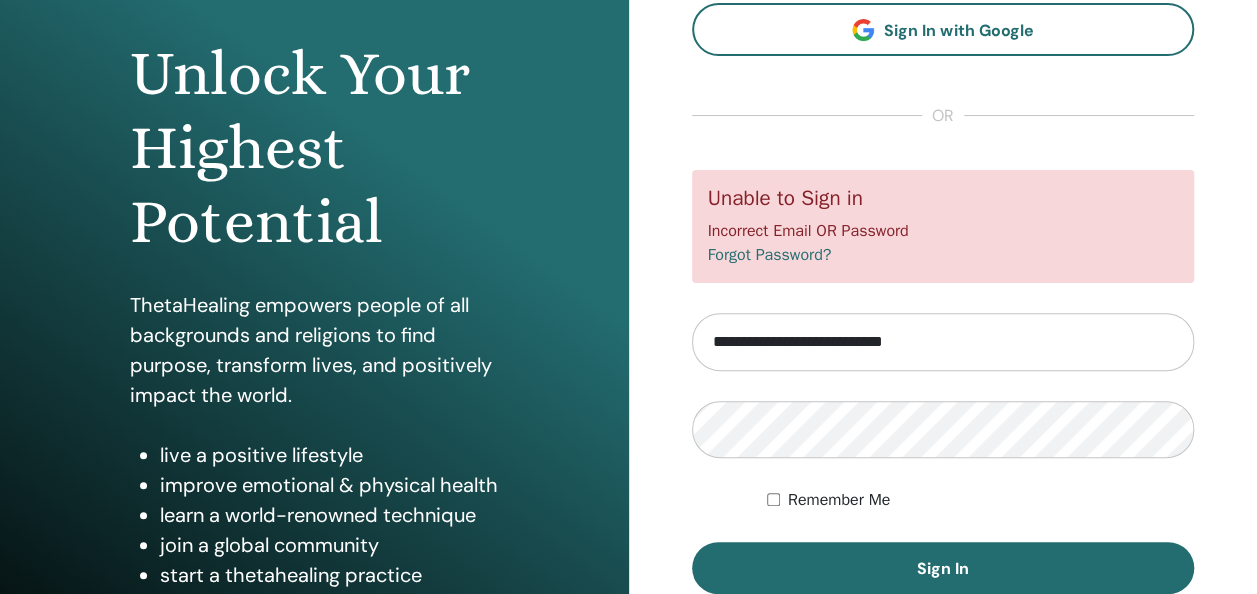 scroll, scrollTop: 182, scrollLeft: 0, axis: vertical 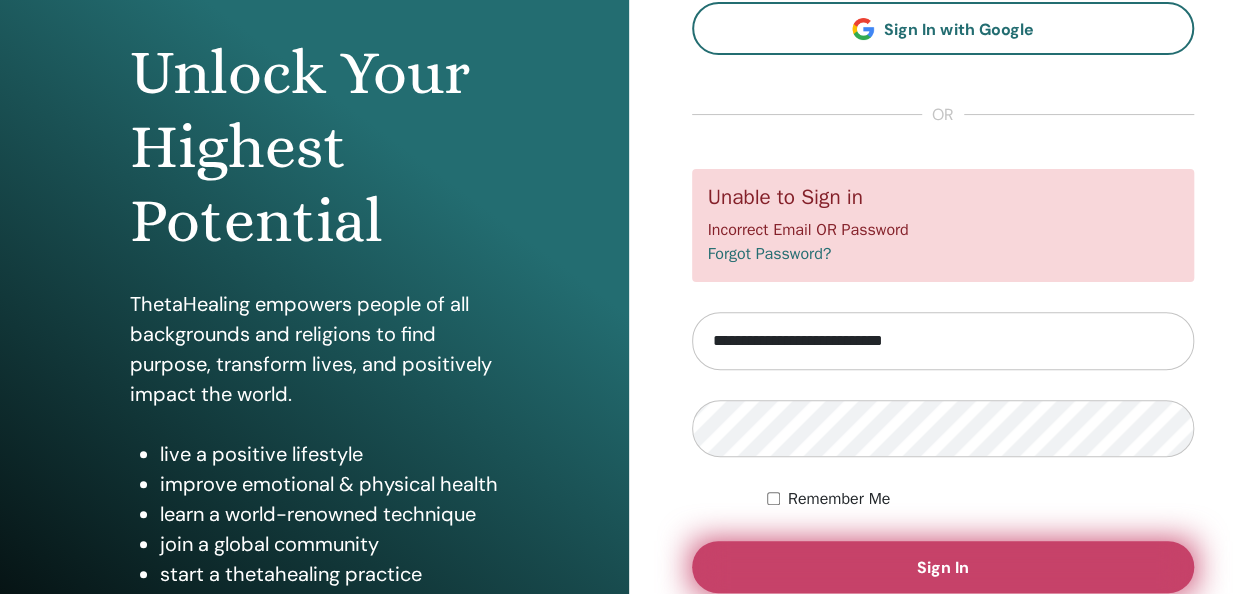 click on "Sign In" at bounding box center (943, 567) 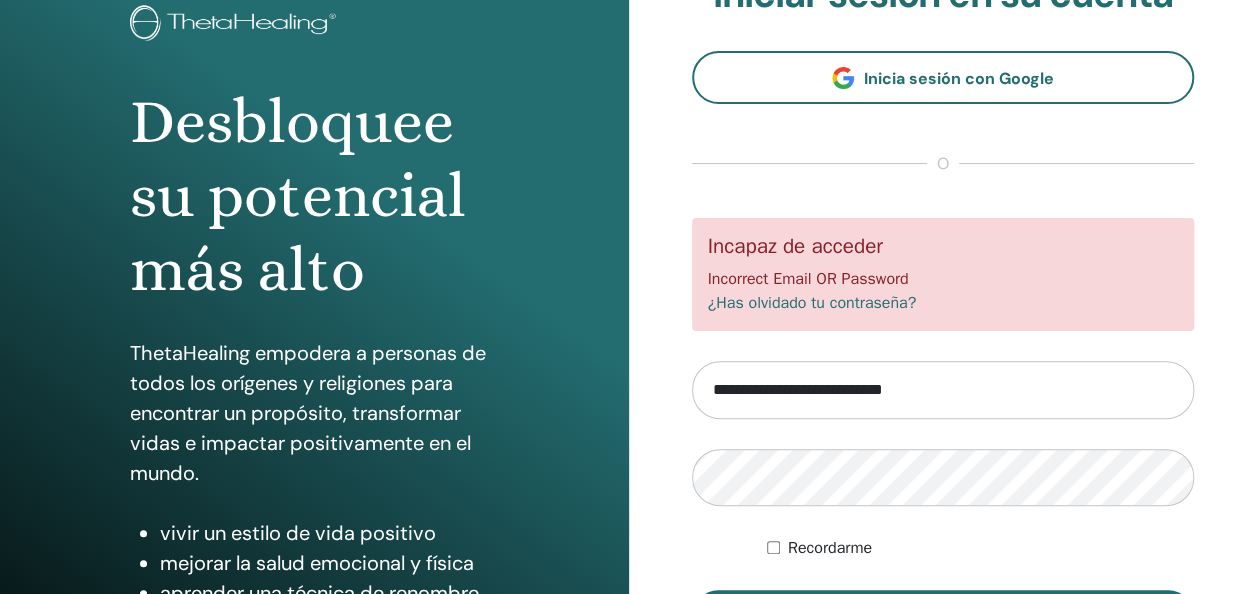 scroll, scrollTop: 134, scrollLeft: 0, axis: vertical 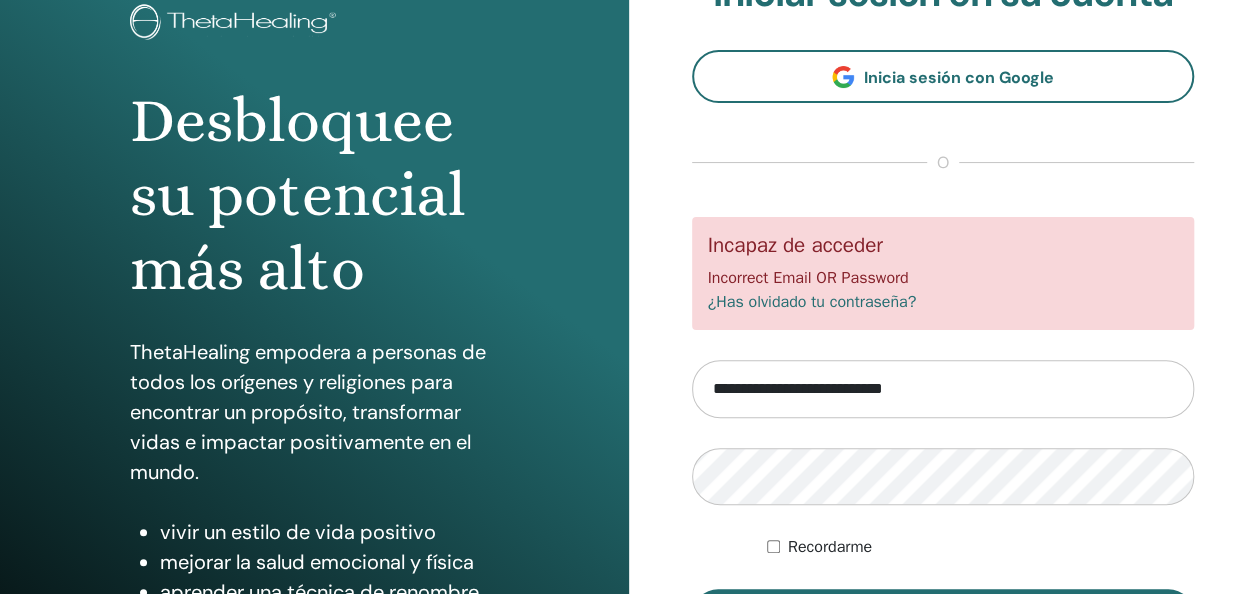click on "¿Has olvidado tu contraseña?" at bounding box center (812, 302) 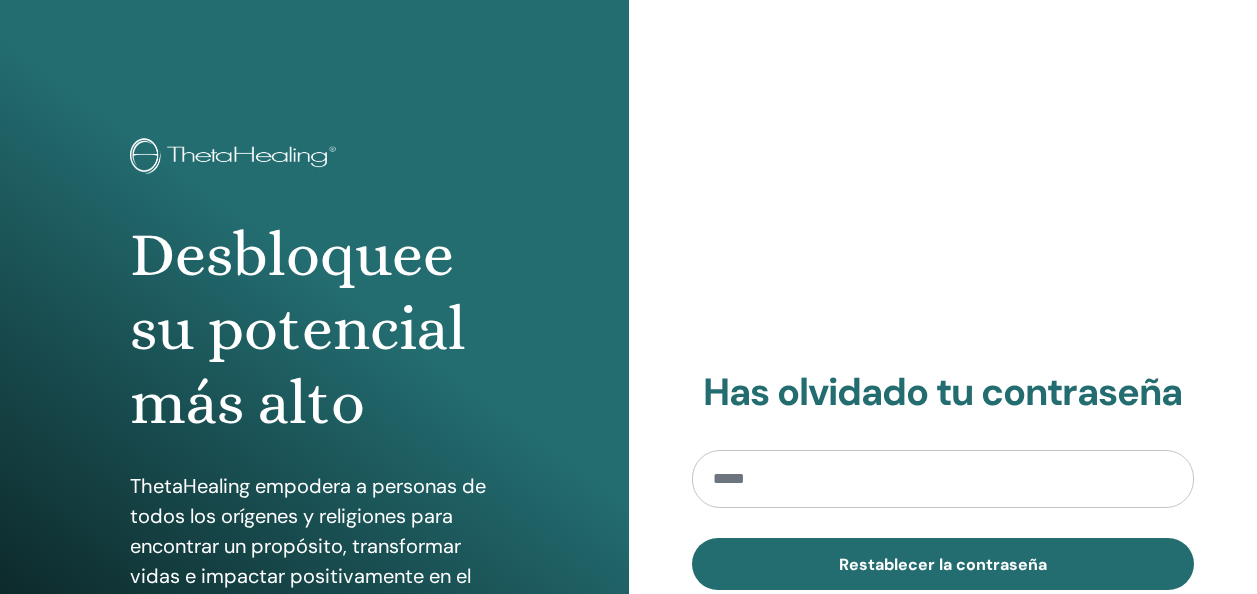 scroll, scrollTop: 0, scrollLeft: 0, axis: both 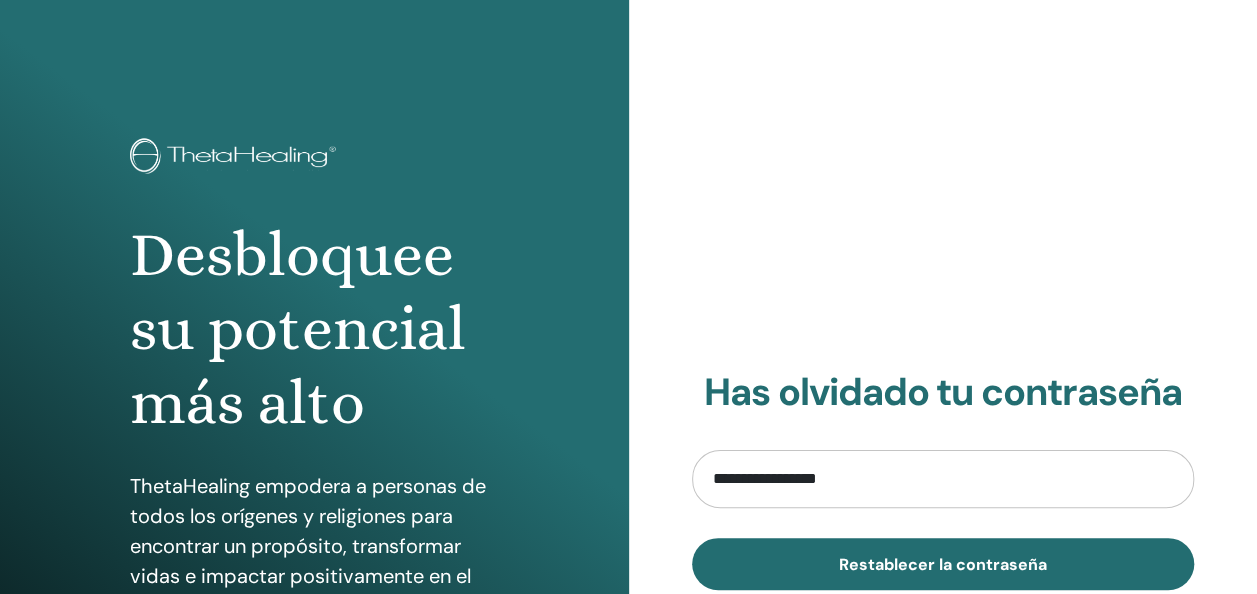click on "**********" at bounding box center (943, 479) 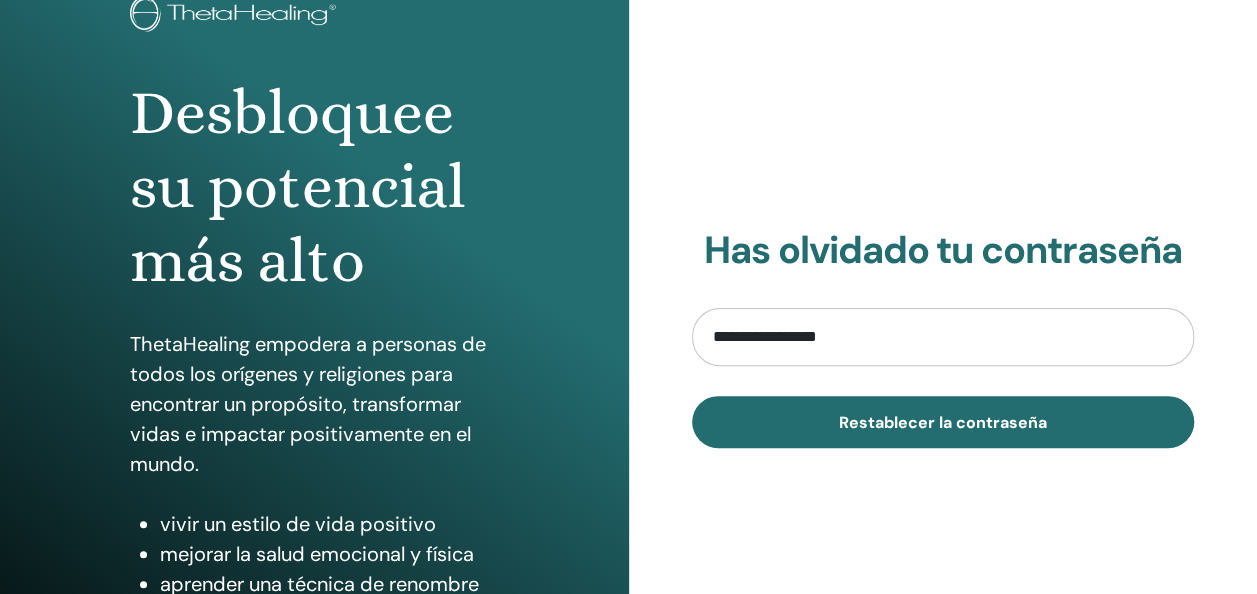 scroll, scrollTop: 147, scrollLeft: 0, axis: vertical 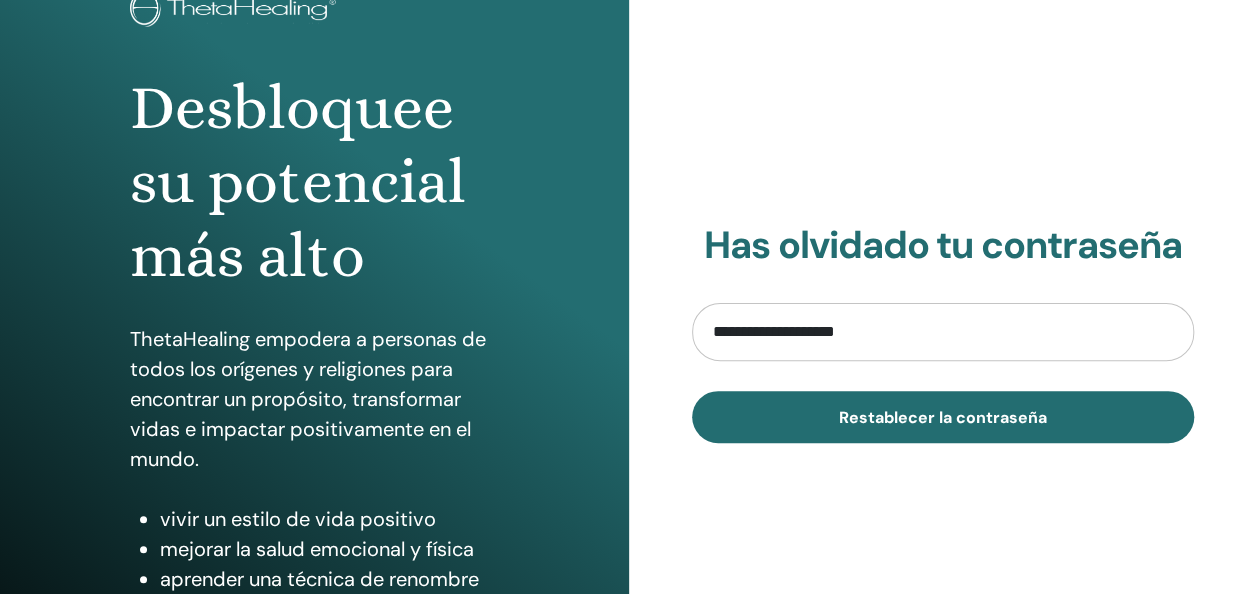 type on "**********" 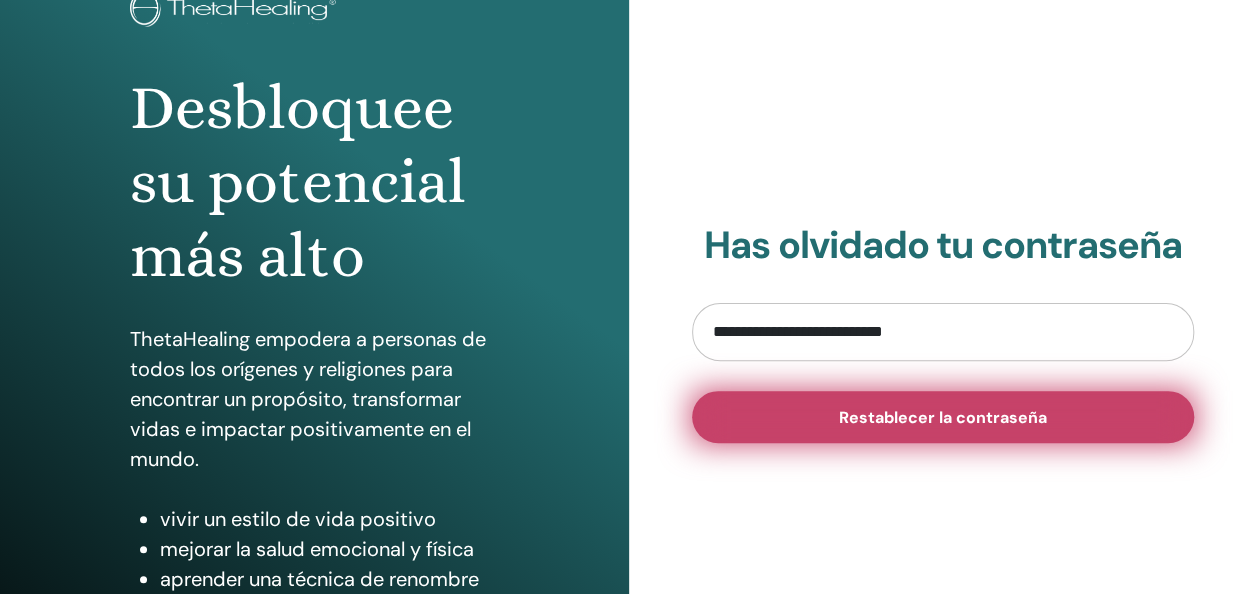 click on "Restablecer la contraseña" at bounding box center (943, 417) 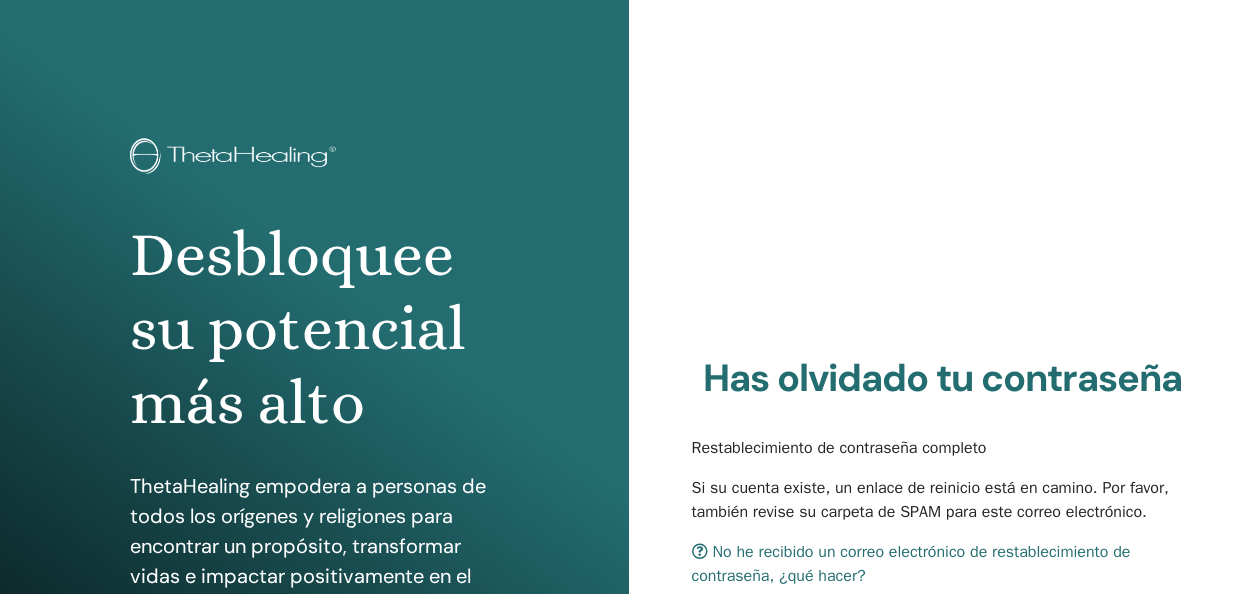 scroll, scrollTop: 0, scrollLeft: 0, axis: both 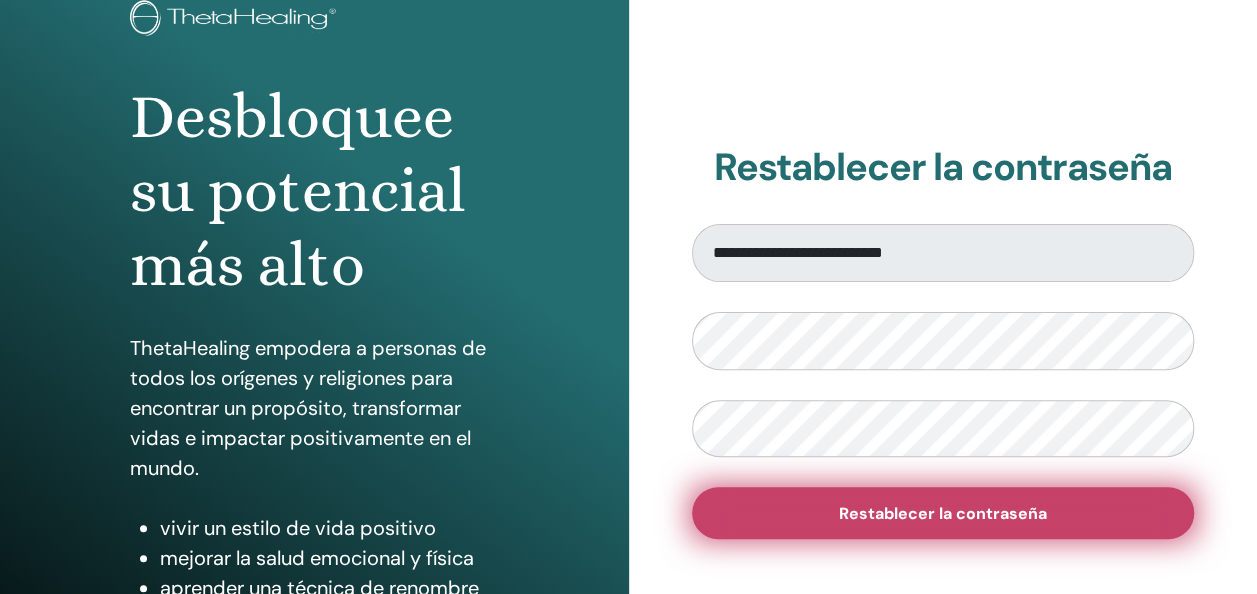 click on "Restablecer la contraseña" at bounding box center [943, 513] 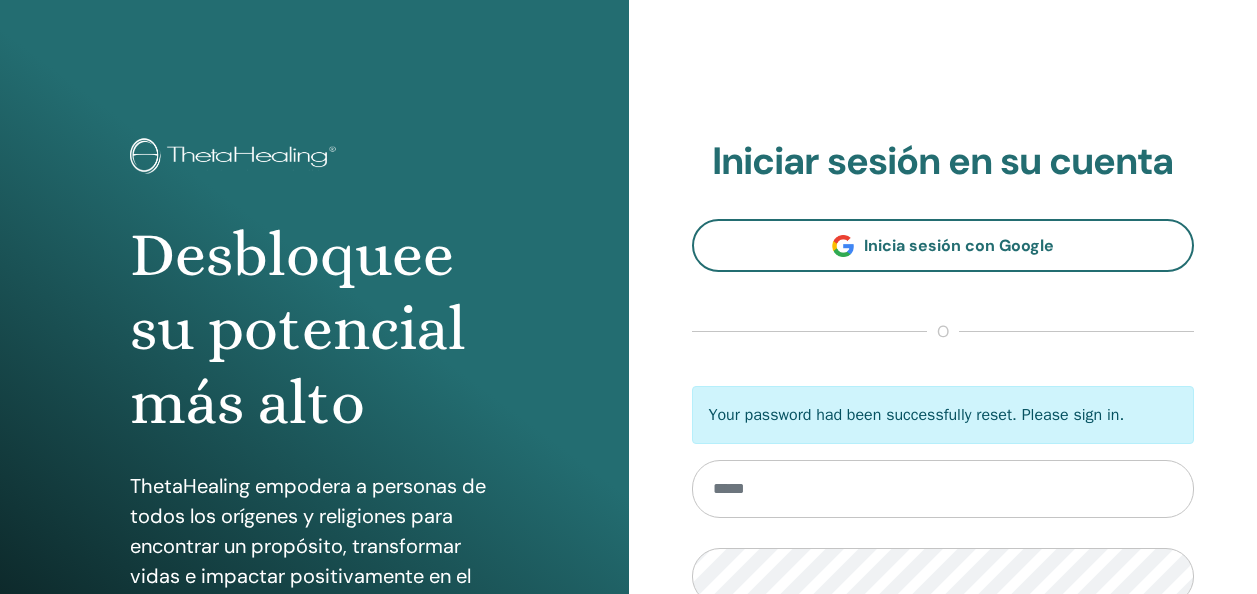 scroll, scrollTop: 0, scrollLeft: 0, axis: both 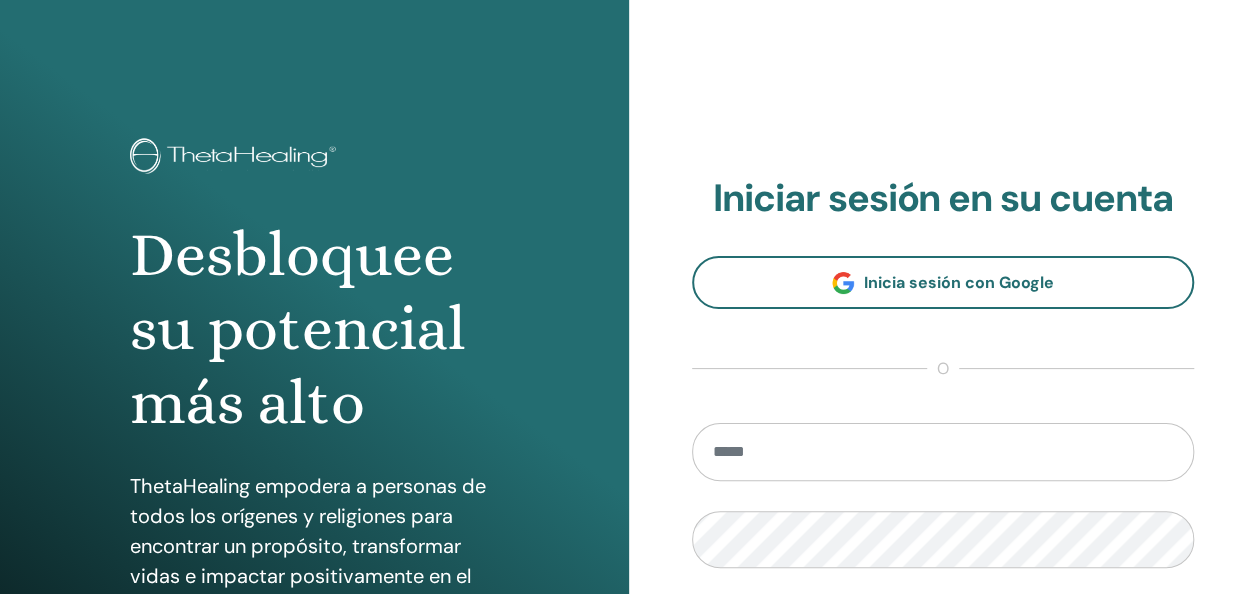 type on "**********" 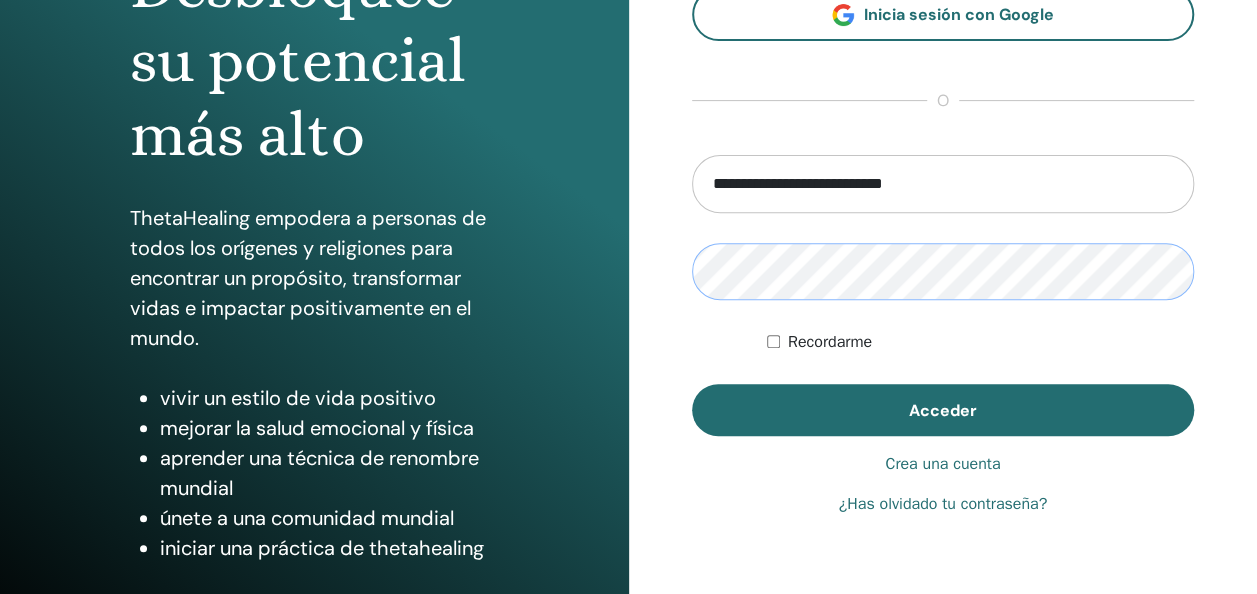 scroll, scrollTop: 270, scrollLeft: 0, axis: vertical 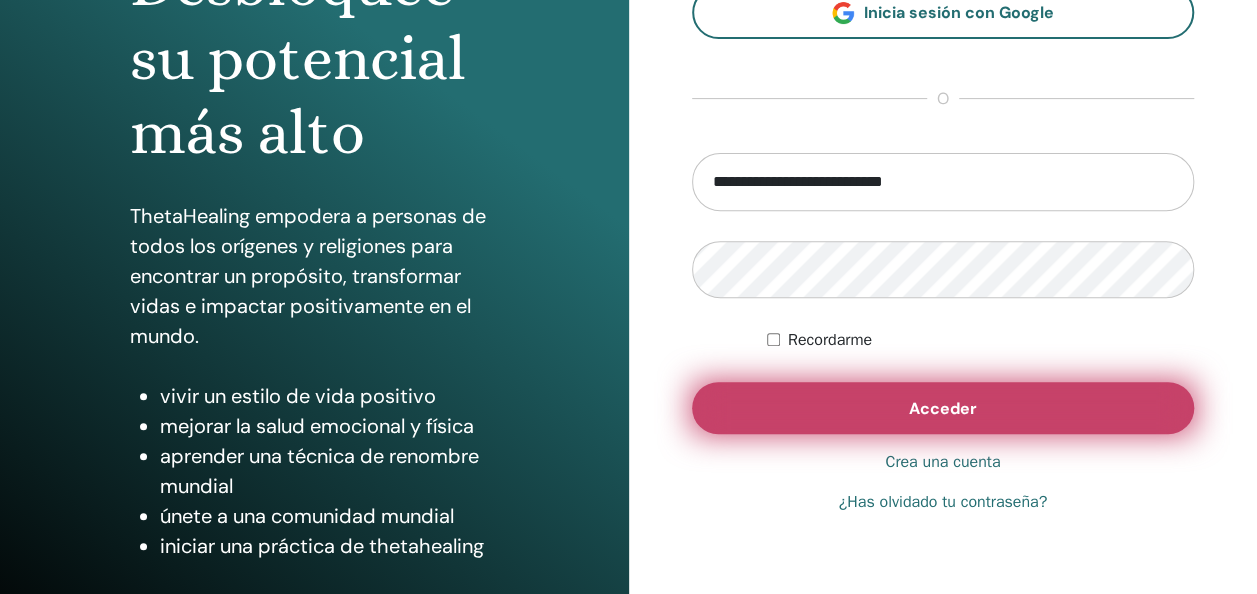 click on "Acceder" at bounding box center [943, 408] 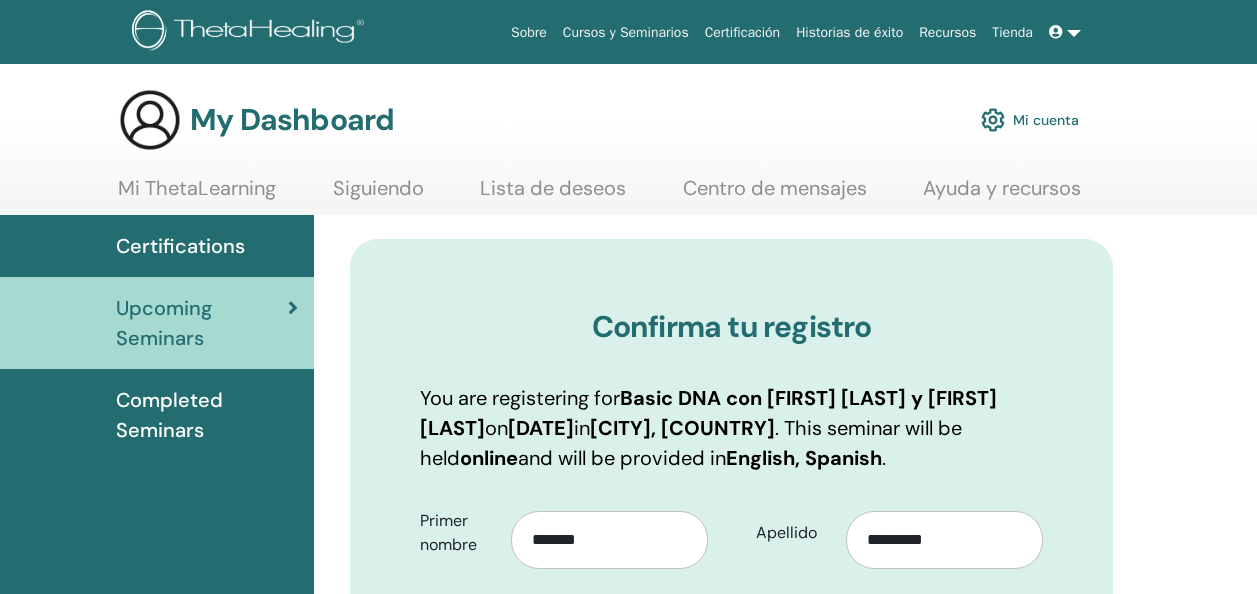 scroll, scrollTop: 0, scrollLeft: 0, axis: both 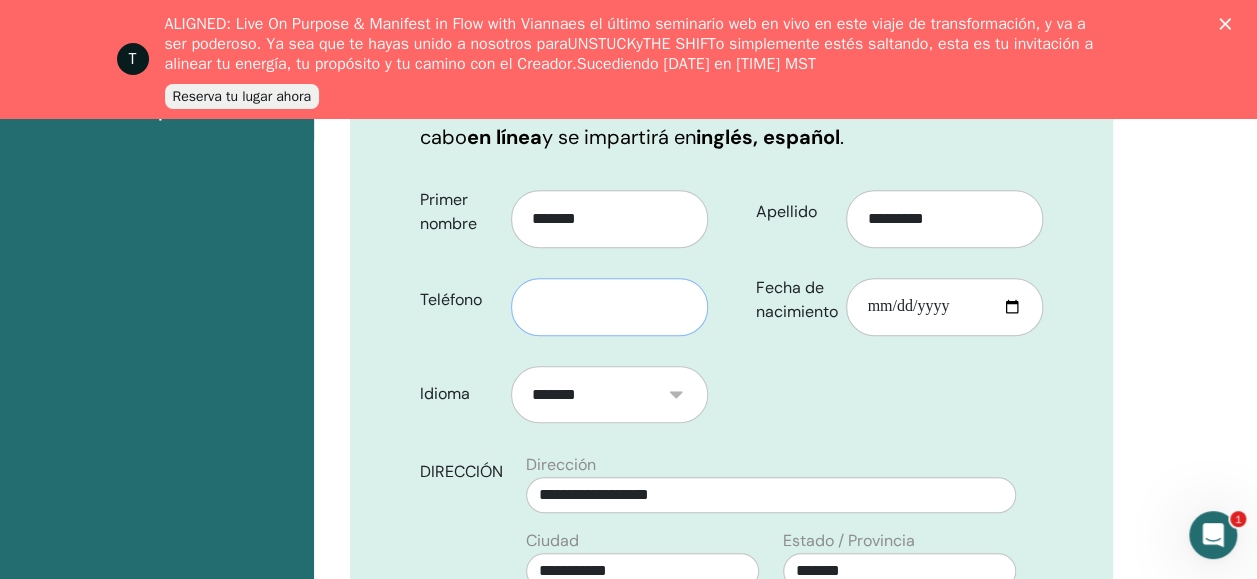 click at bounding box center [609, 307] 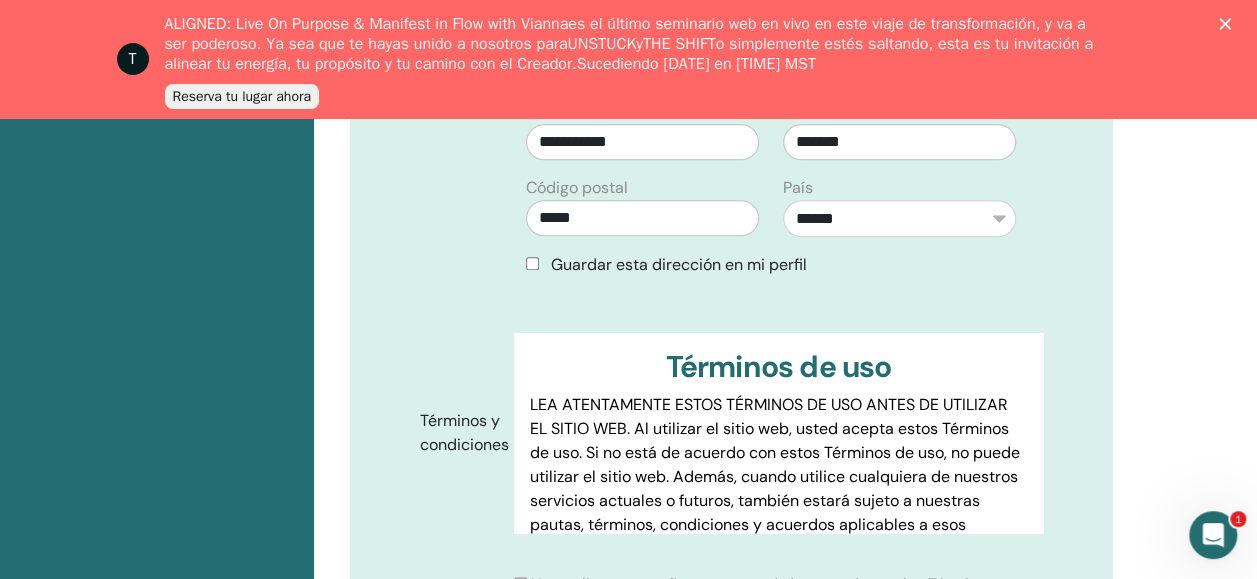 scroll, scrollTop: 917, scrollLeft: 0, axis: vertical 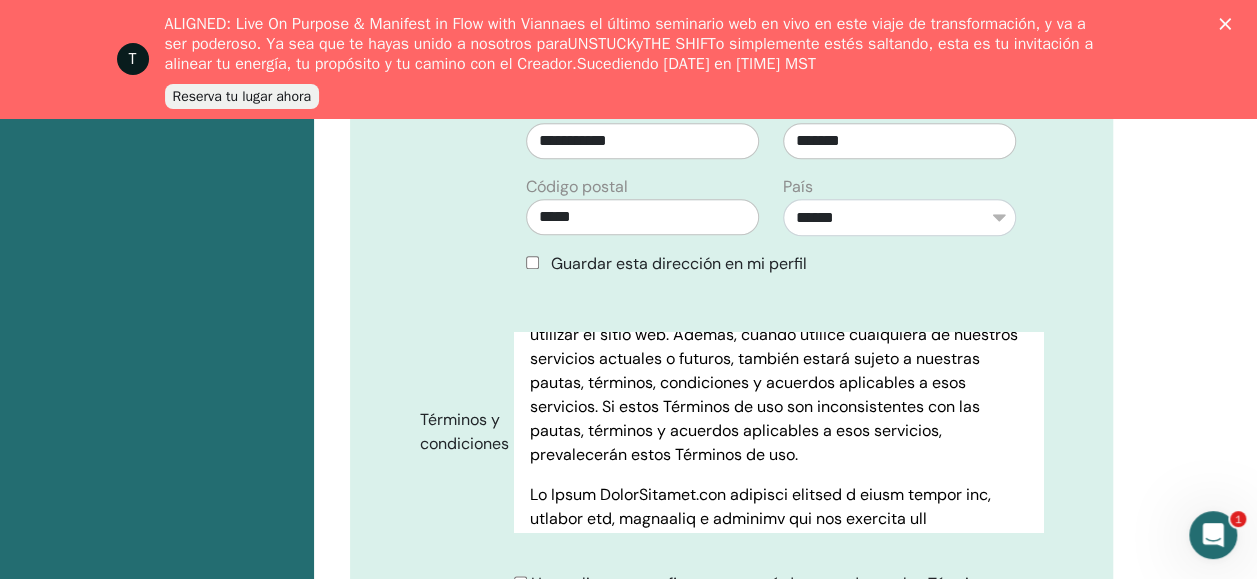 type on "**********" 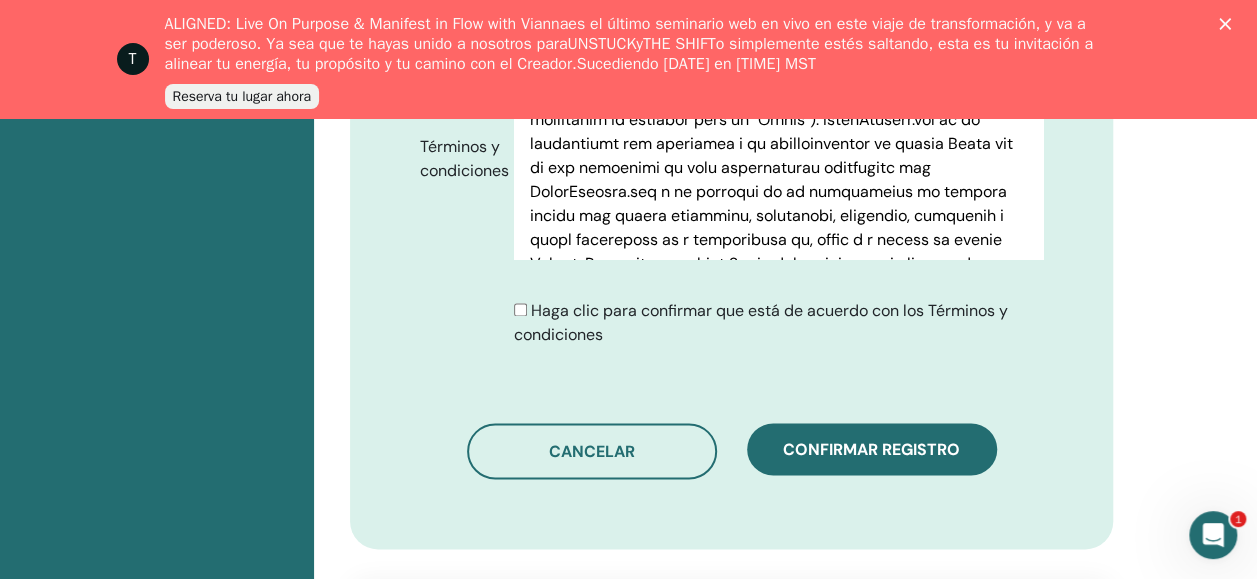 scroll, scrollTop: 1193, scrollLeft: 0, axis: vertical 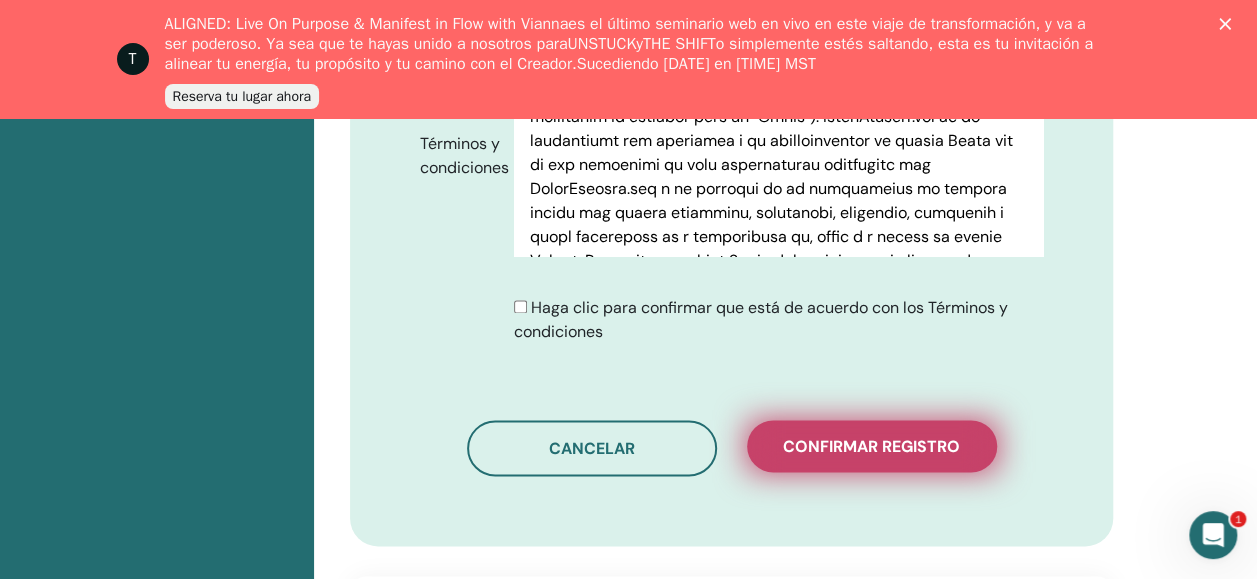 click on "Confirmar registro" at bounding box center [872, 446] 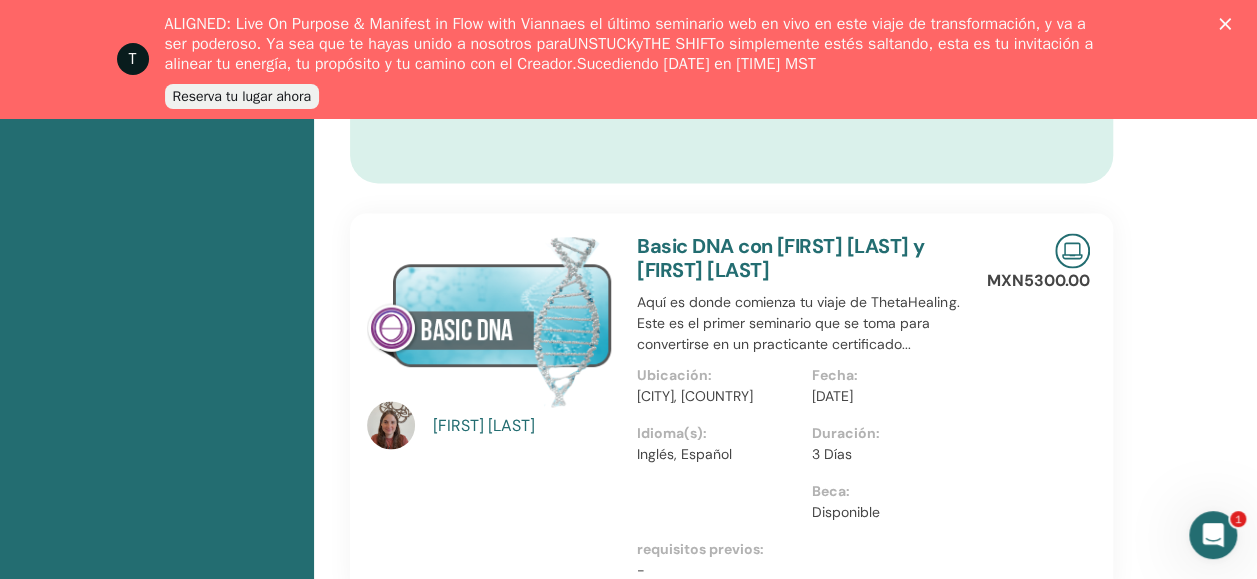 scroll, scrollTop: 1449, scrollLeft: 0, axis: vertical 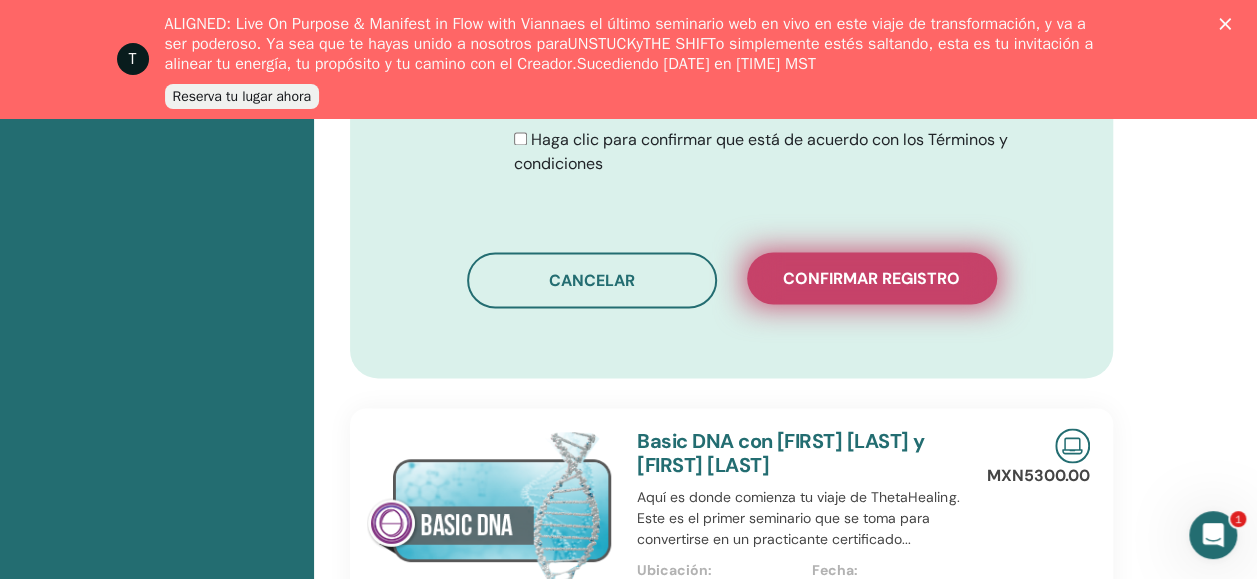 click on "Confirmar registro" at bounding box center [871, 278] 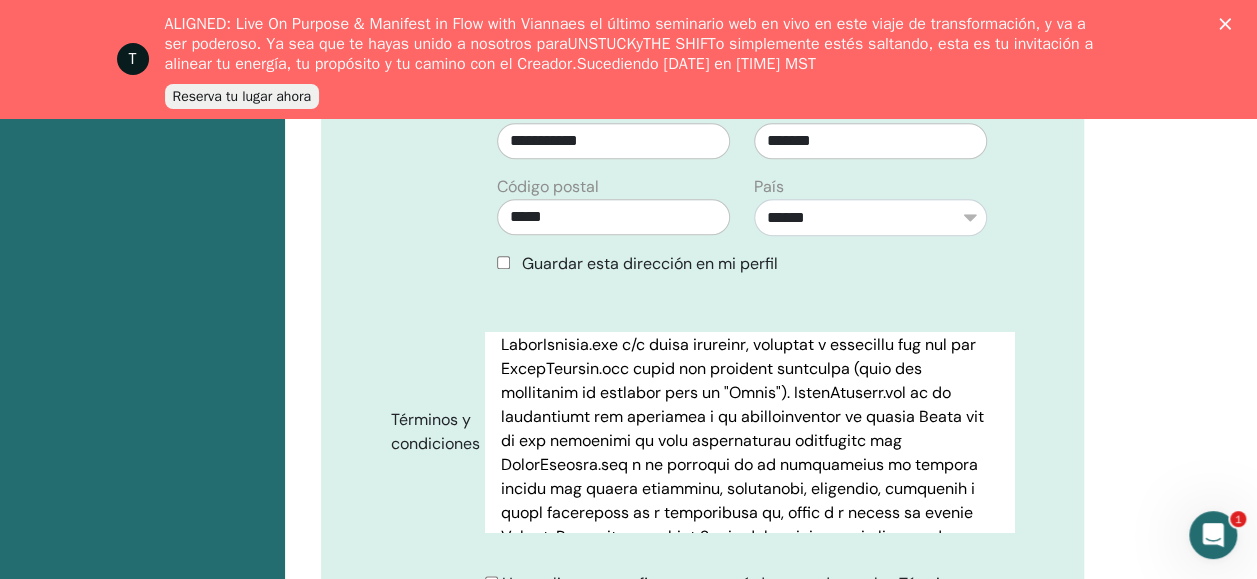 scroll, scrollTop: 1000, scrollLeft: 29, axis: both 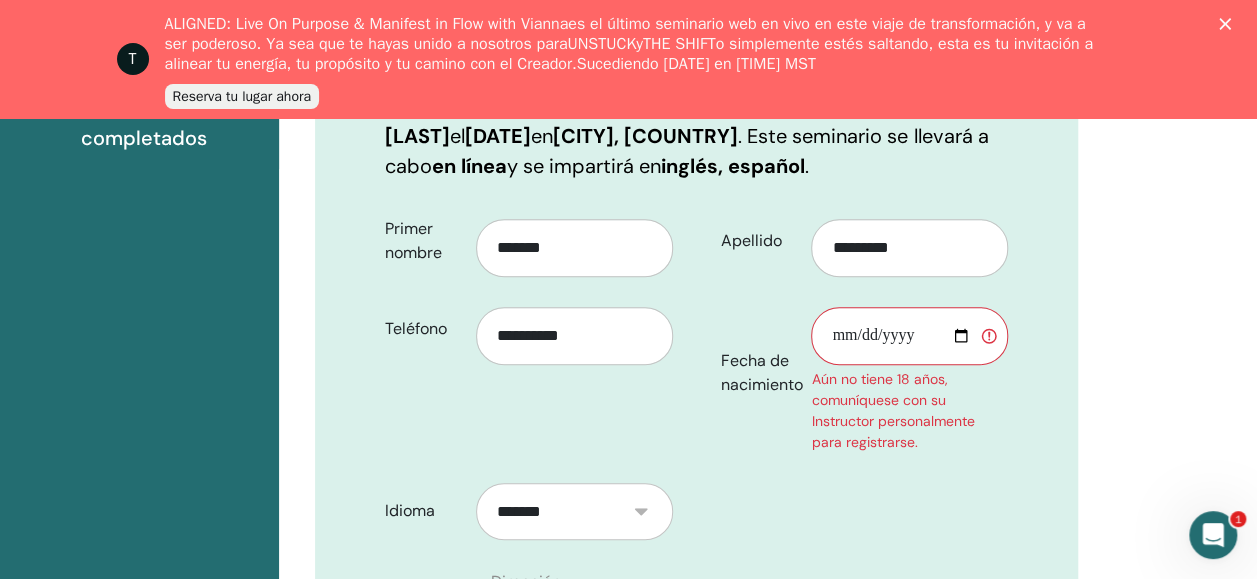 click on "Fecha de nacimiento" at bounding box center (909, 336) 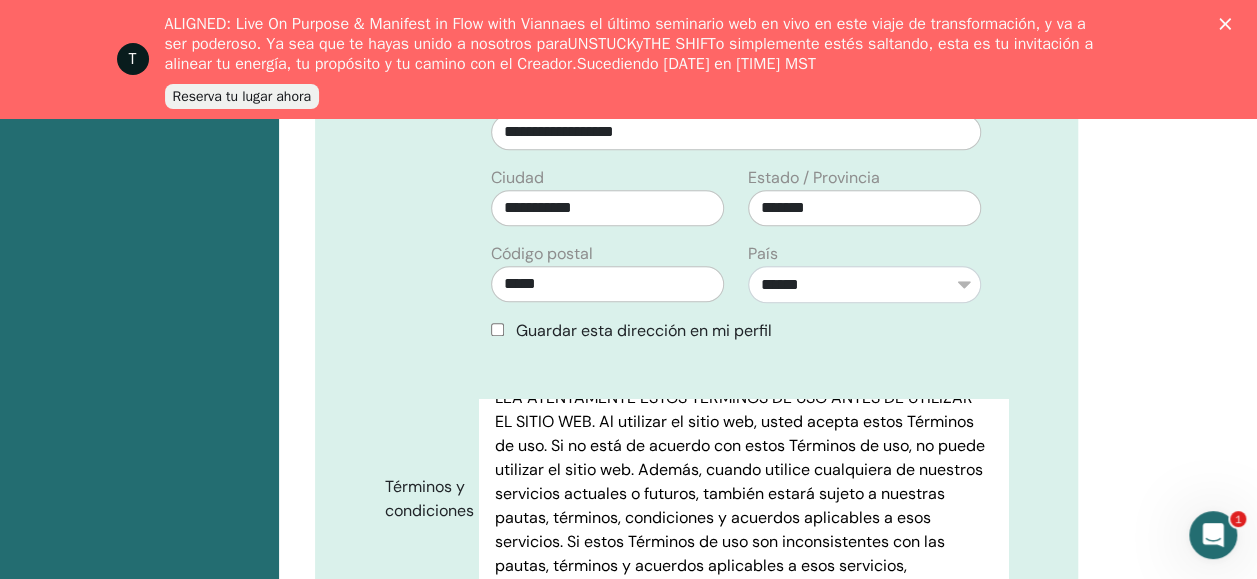 scroll, scrollTop: 970, scrollLeft: 35, axis: both 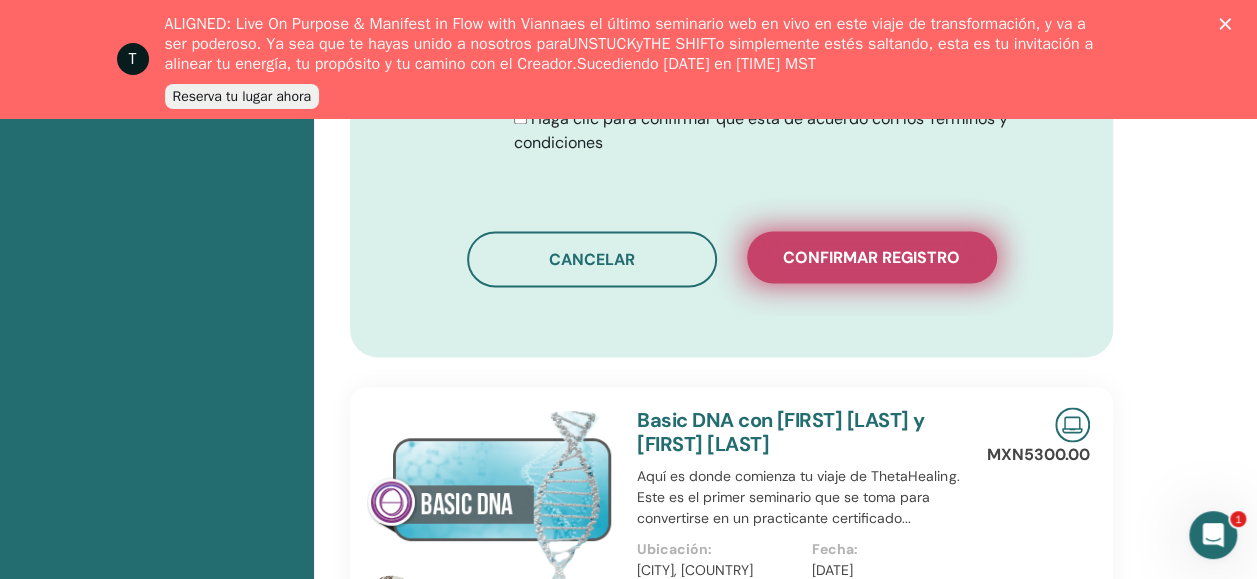 click on "Confirmar registro" at bounding box center [872, 257] 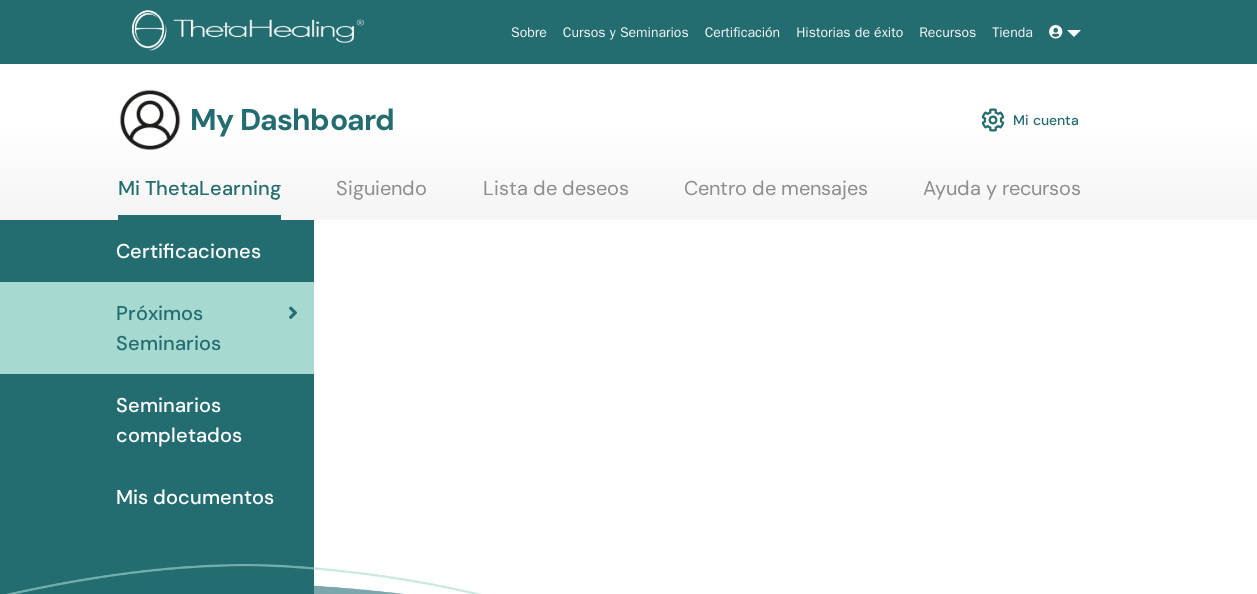 scroll, scrollTop: 0, scrollLeft: 0, axis: both 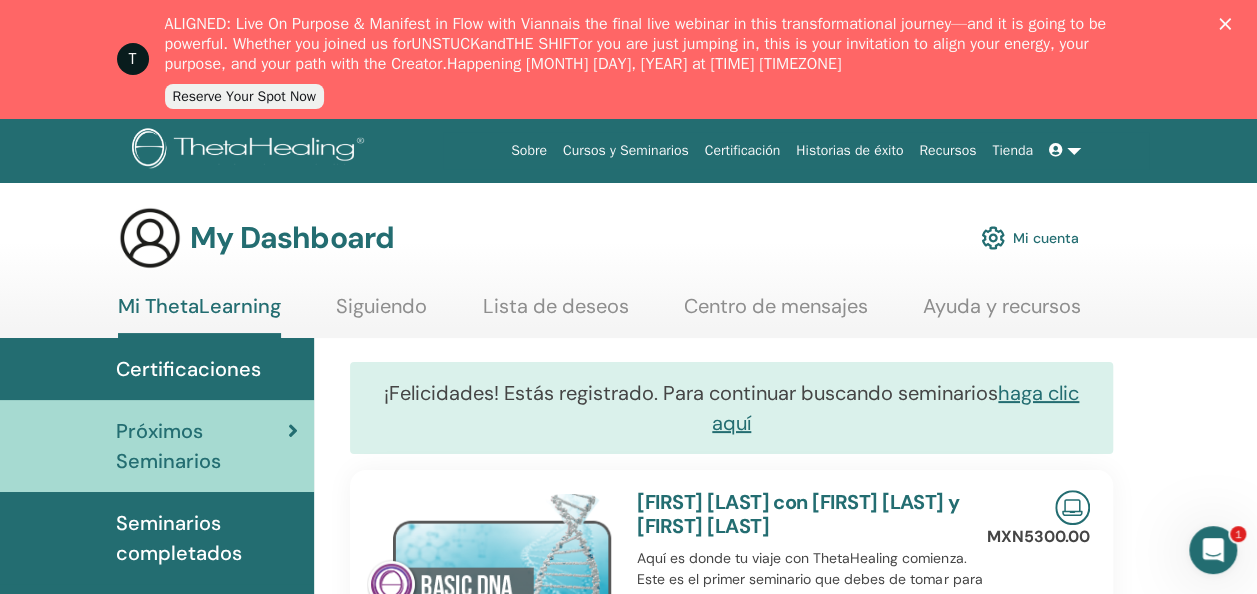 click on "Próximos Seminarios" at bounding box center [202, 446] 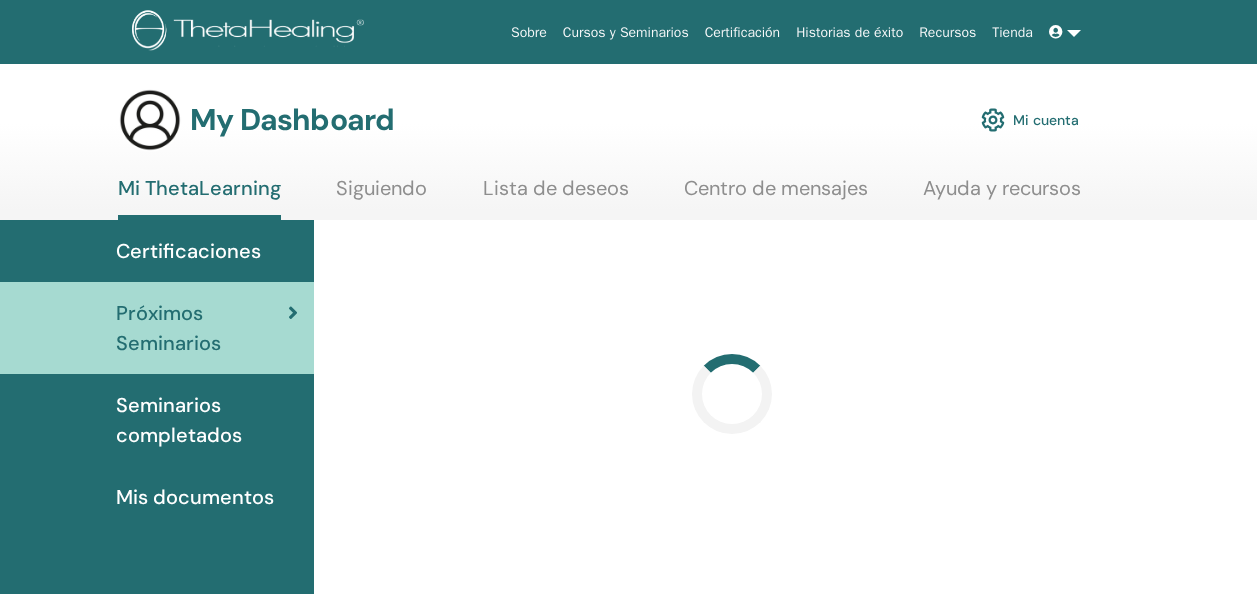 scroll, scrollTop: 0, scrollLeft: 0, axis: both 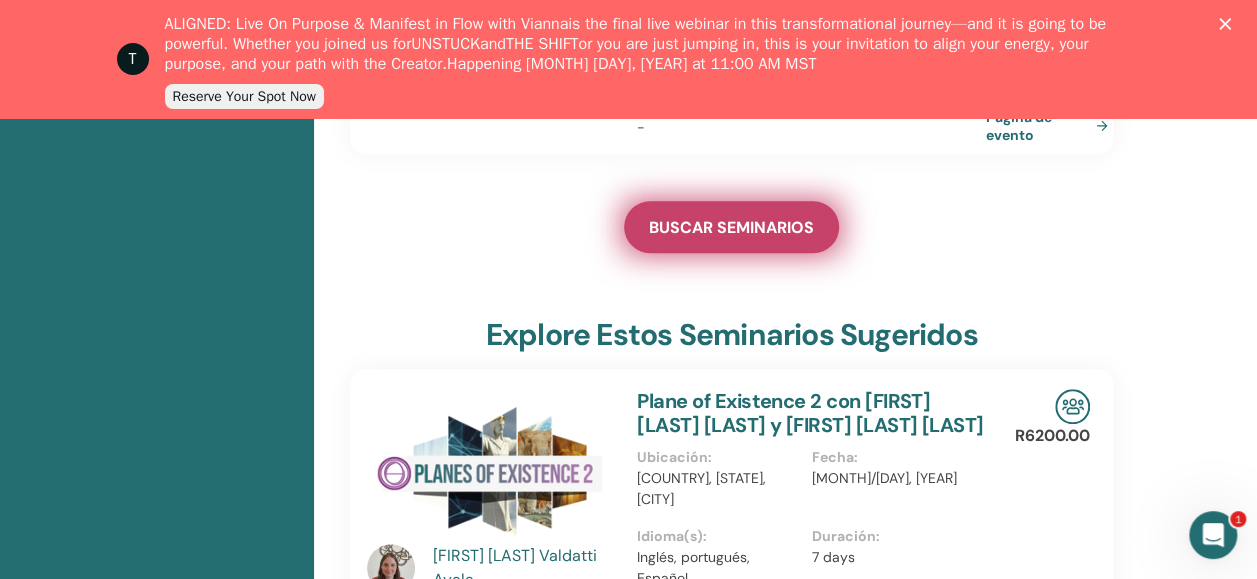 click on "BUSCAR SEMINARIOS" at bounding box center [731, 227] 